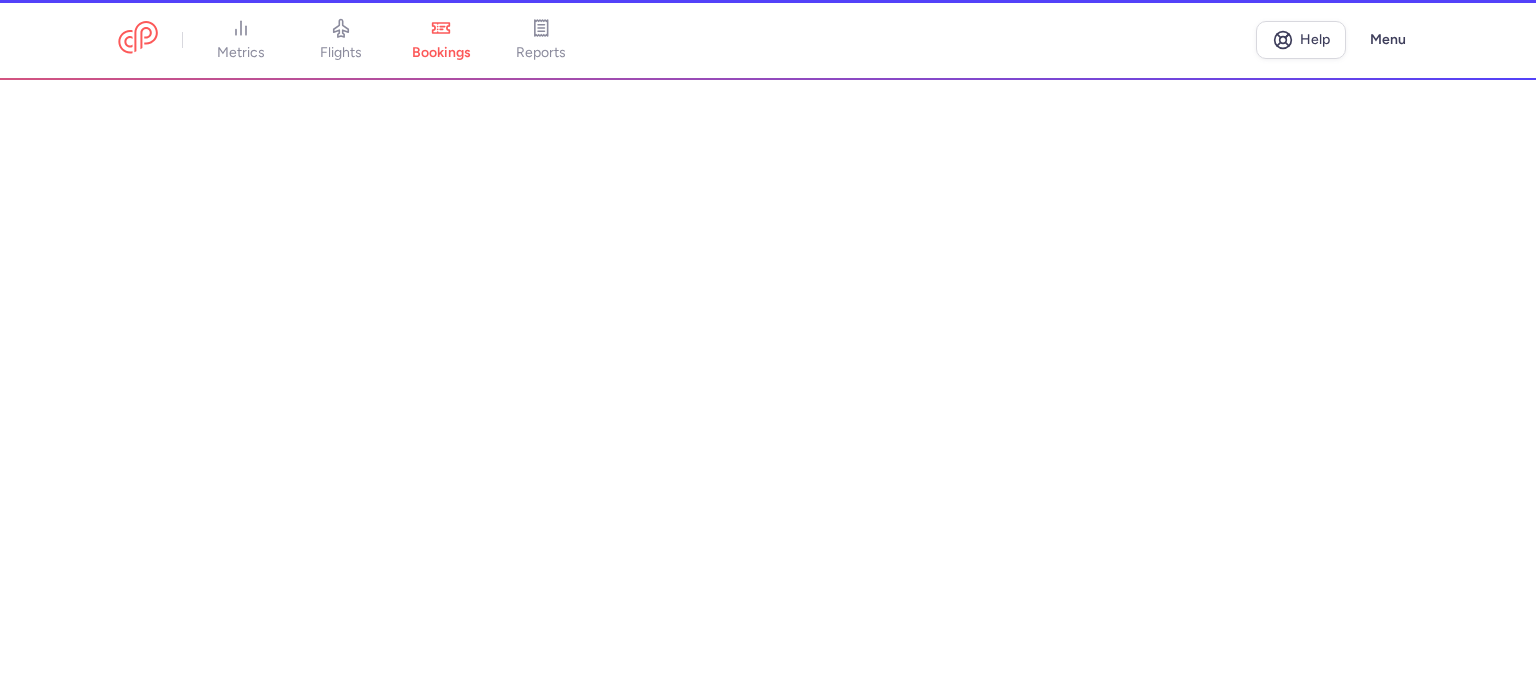 scroll, scrollTop: 0, scrollLeft: 0, axis: both 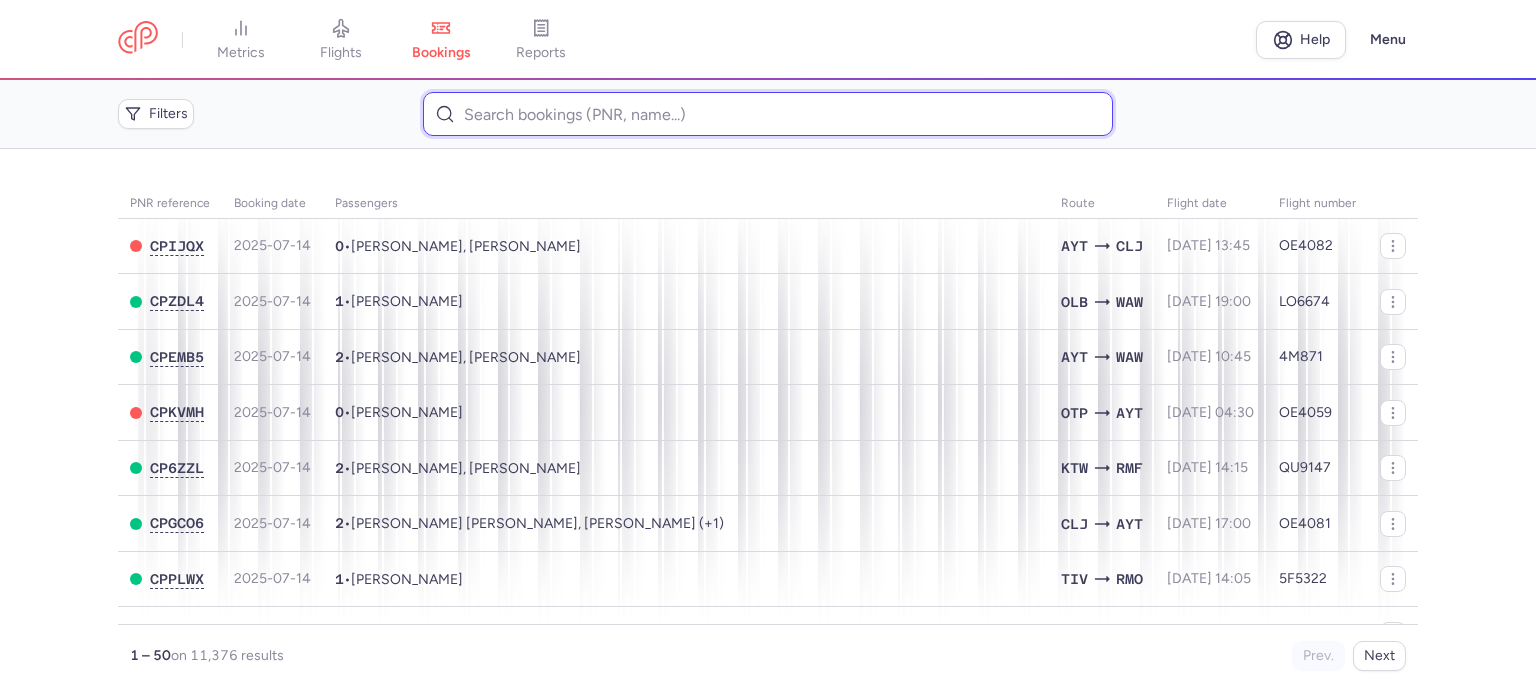 paste on "[PERSON_NAME]" 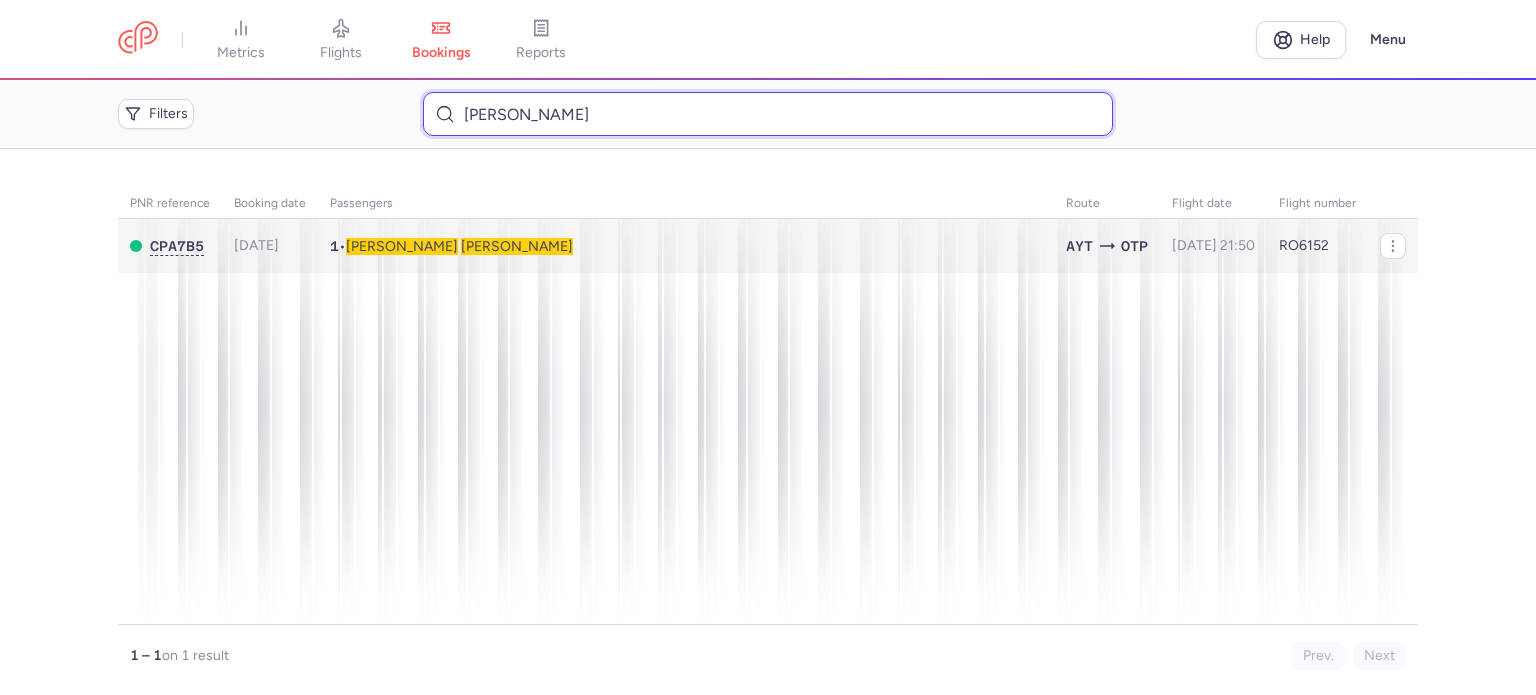 type on "[PERSON_NAME]" 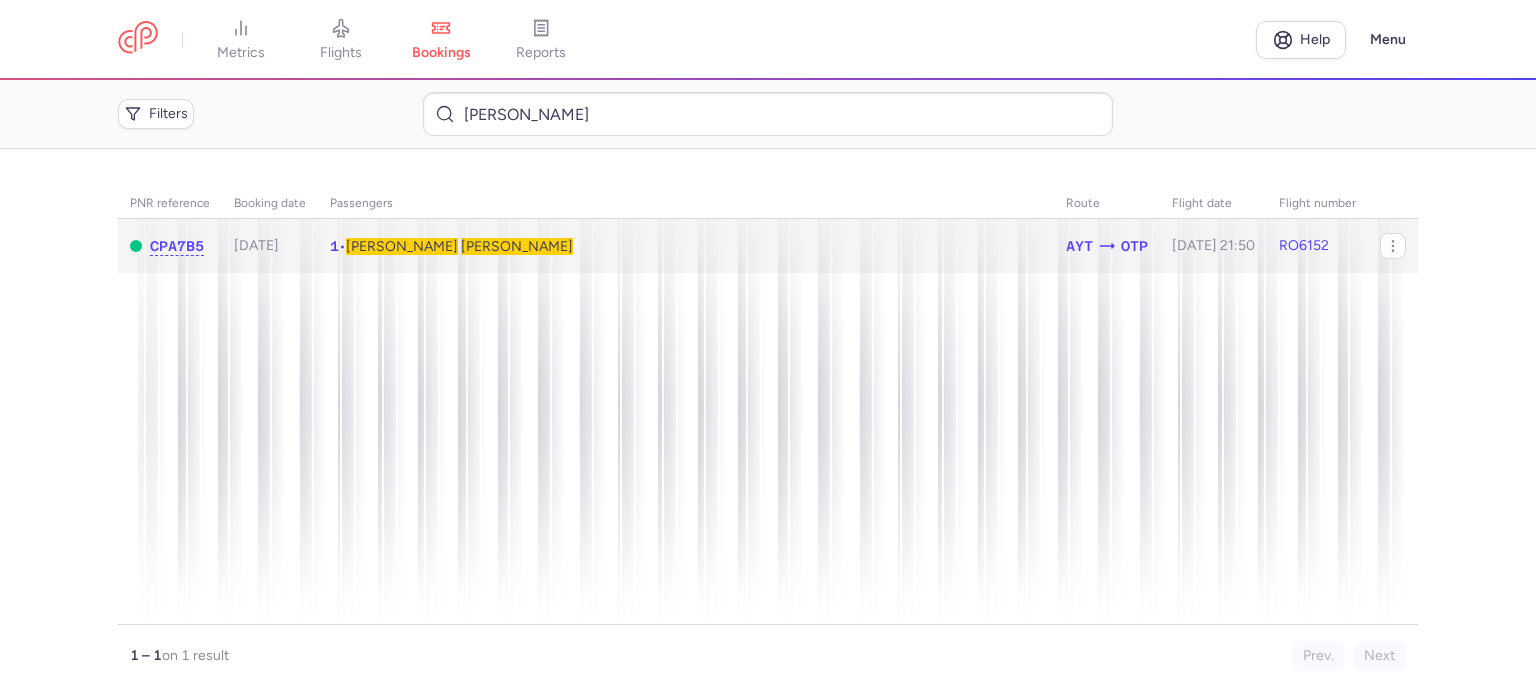 click on "[PERSON_NAME]" at bounding box center (517, 246) 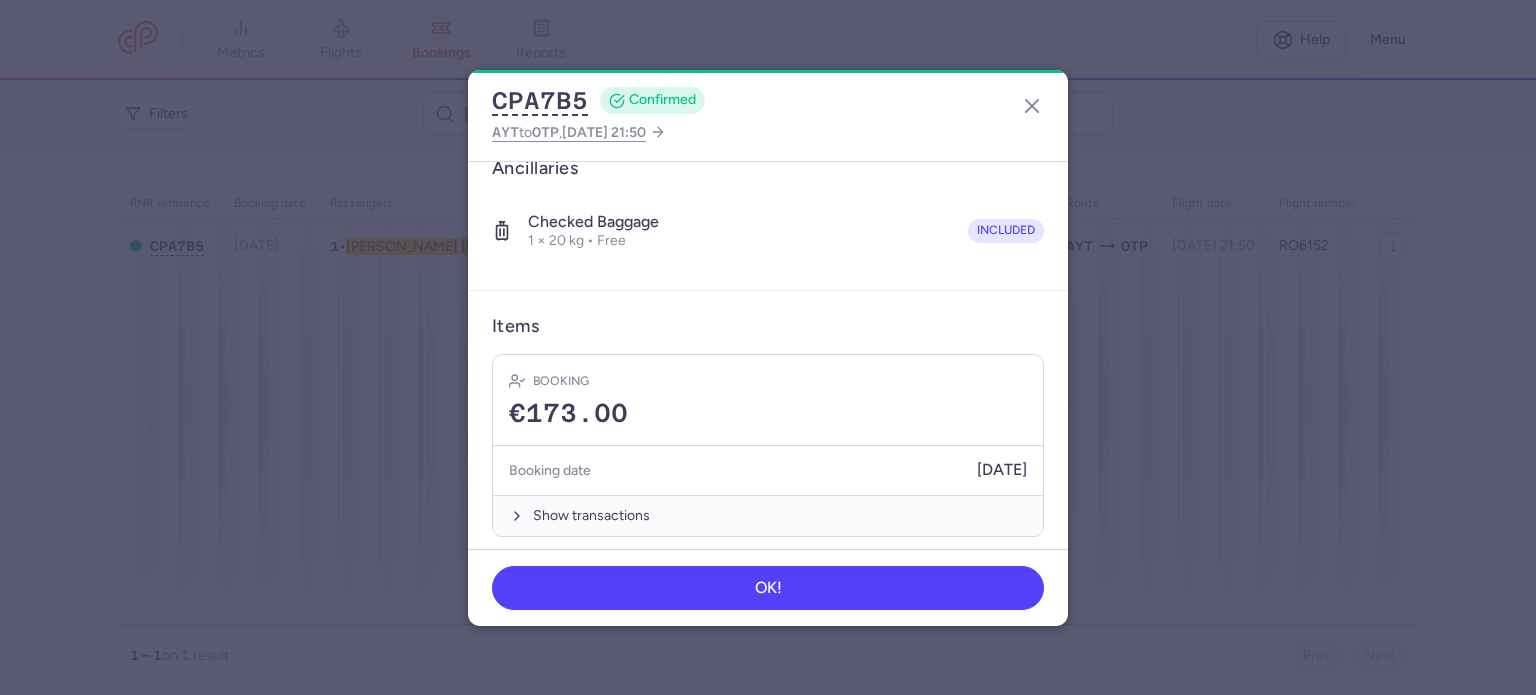 scroll, scrollTop: 352, scrollLeft: 0, axis: vertical 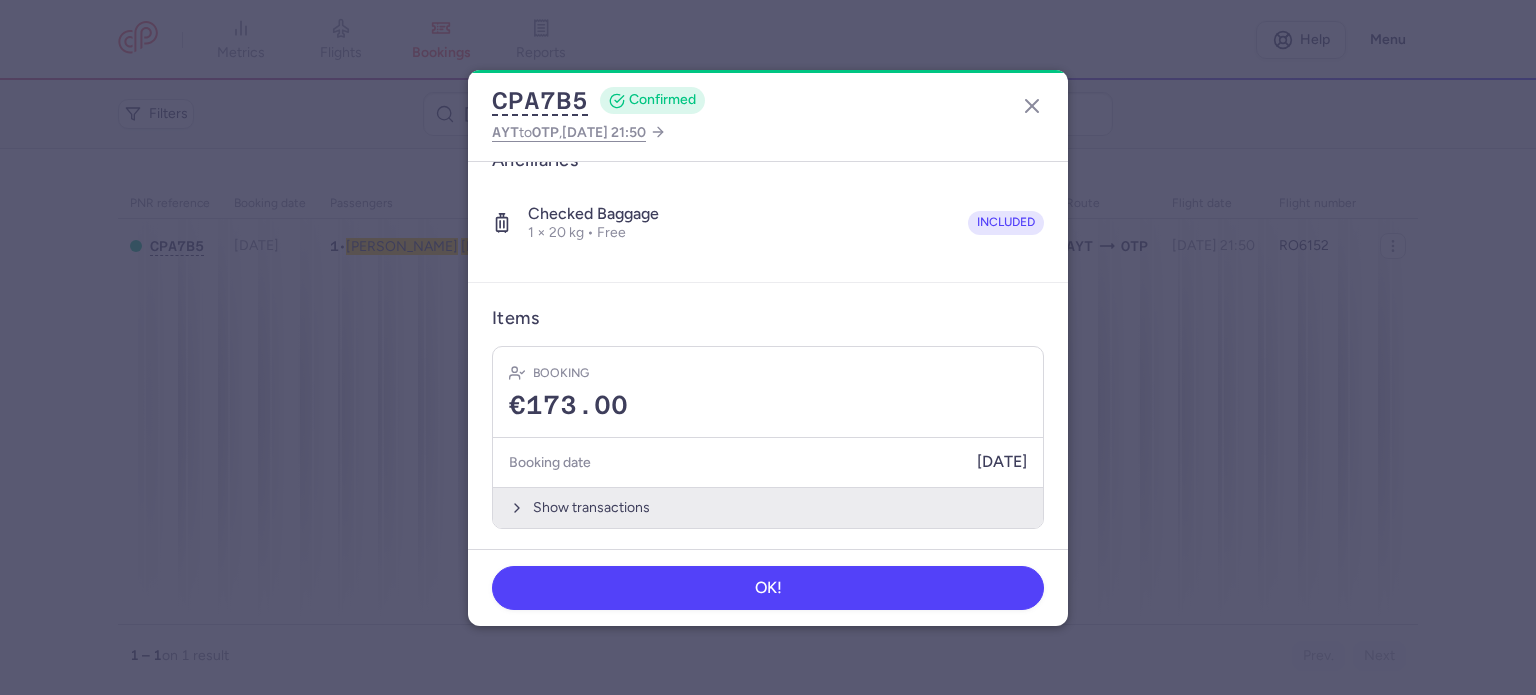click on "Show transactions" at bounding box center [768, 507] 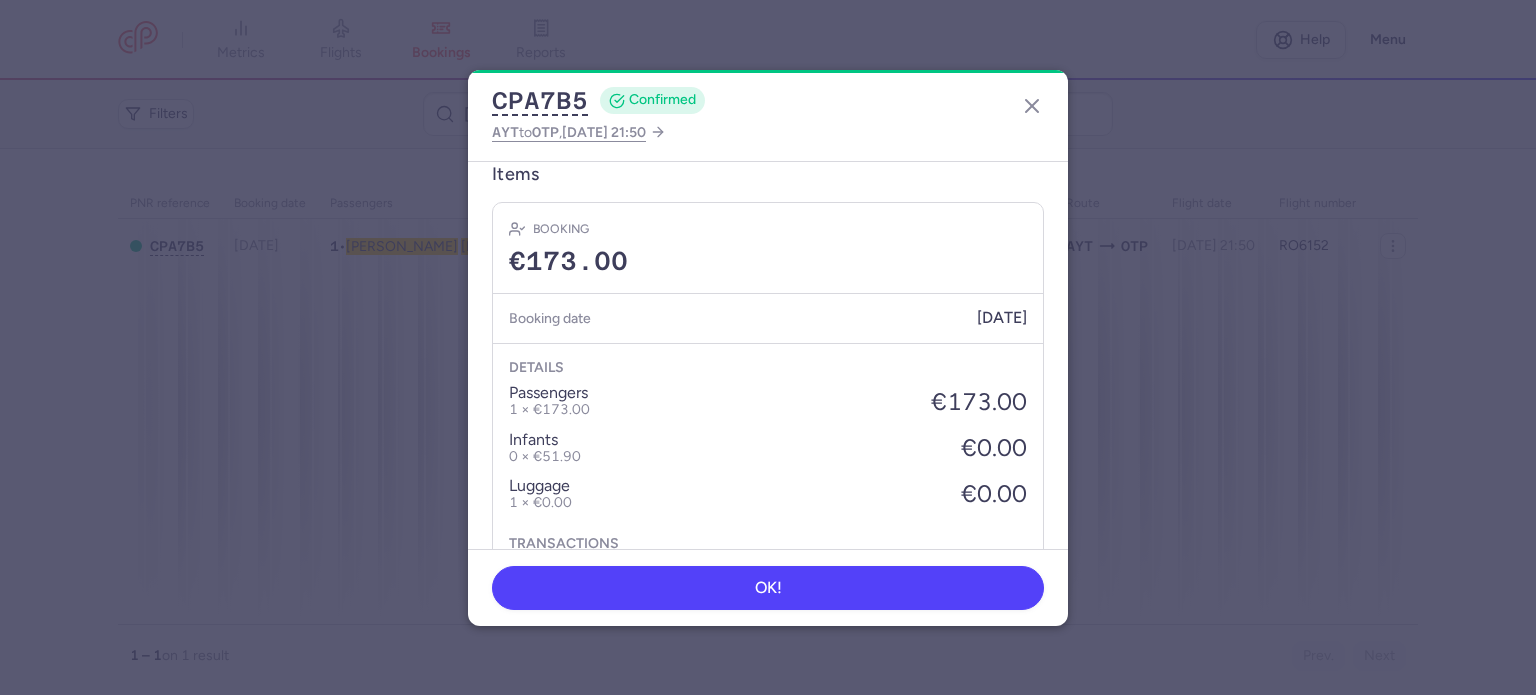 scroll, scrollTop: 621, scrollLeft: 0, axis: vertical 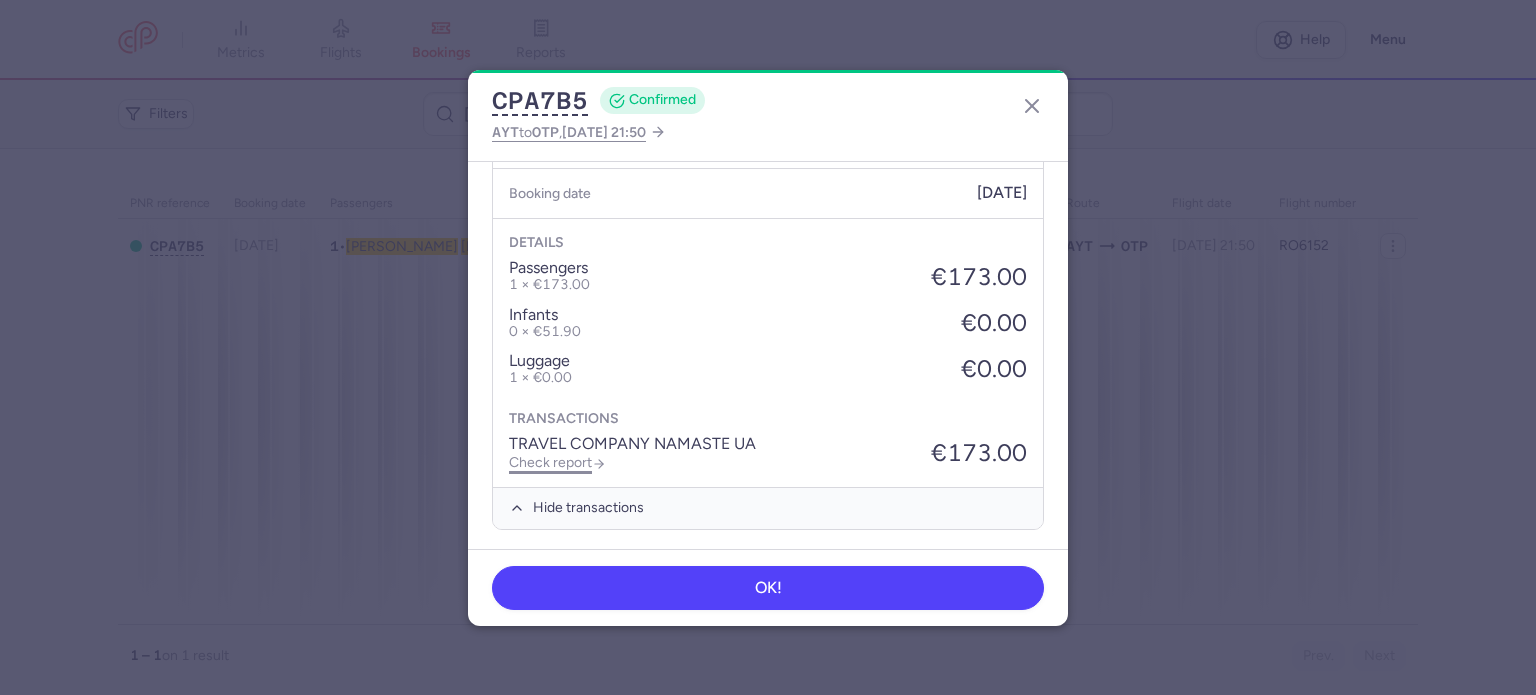 click on "Check report" 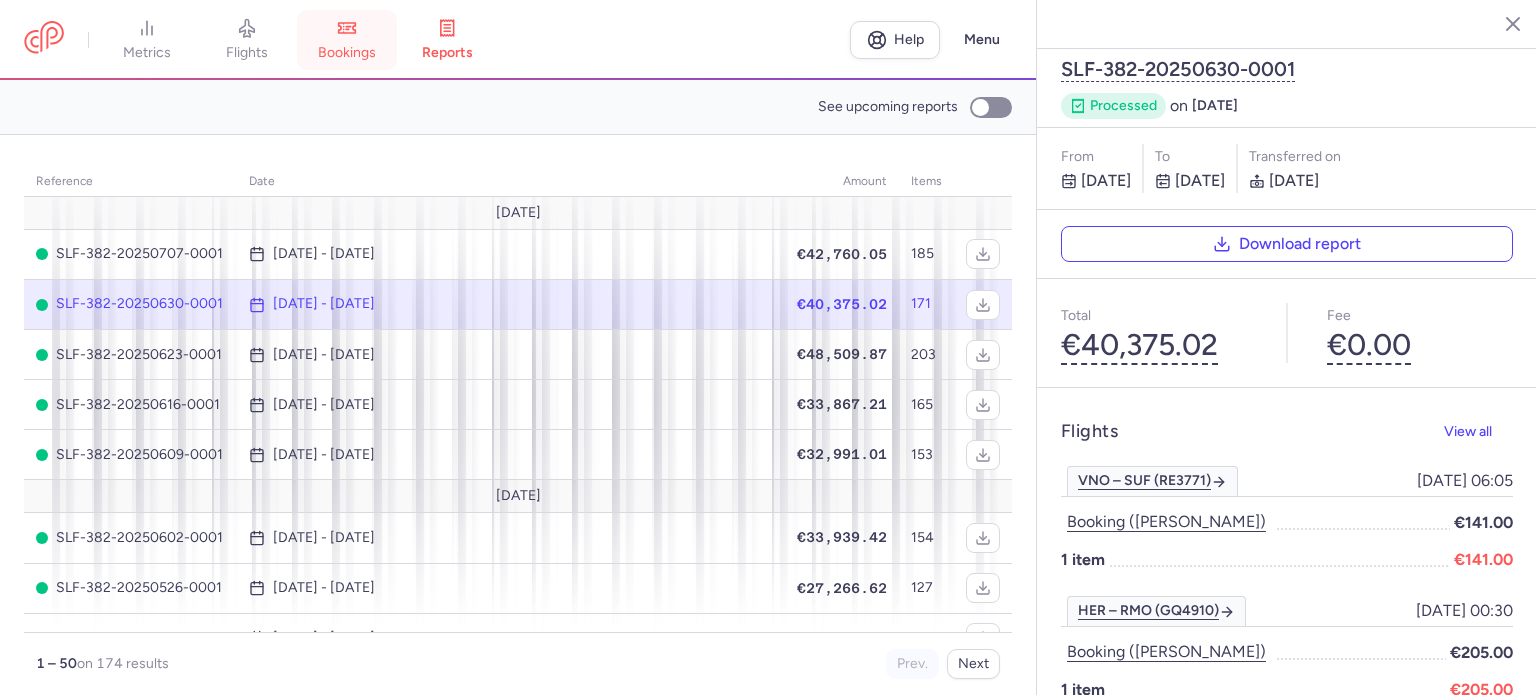 click on "bookings" at bounding box center [347, 53] 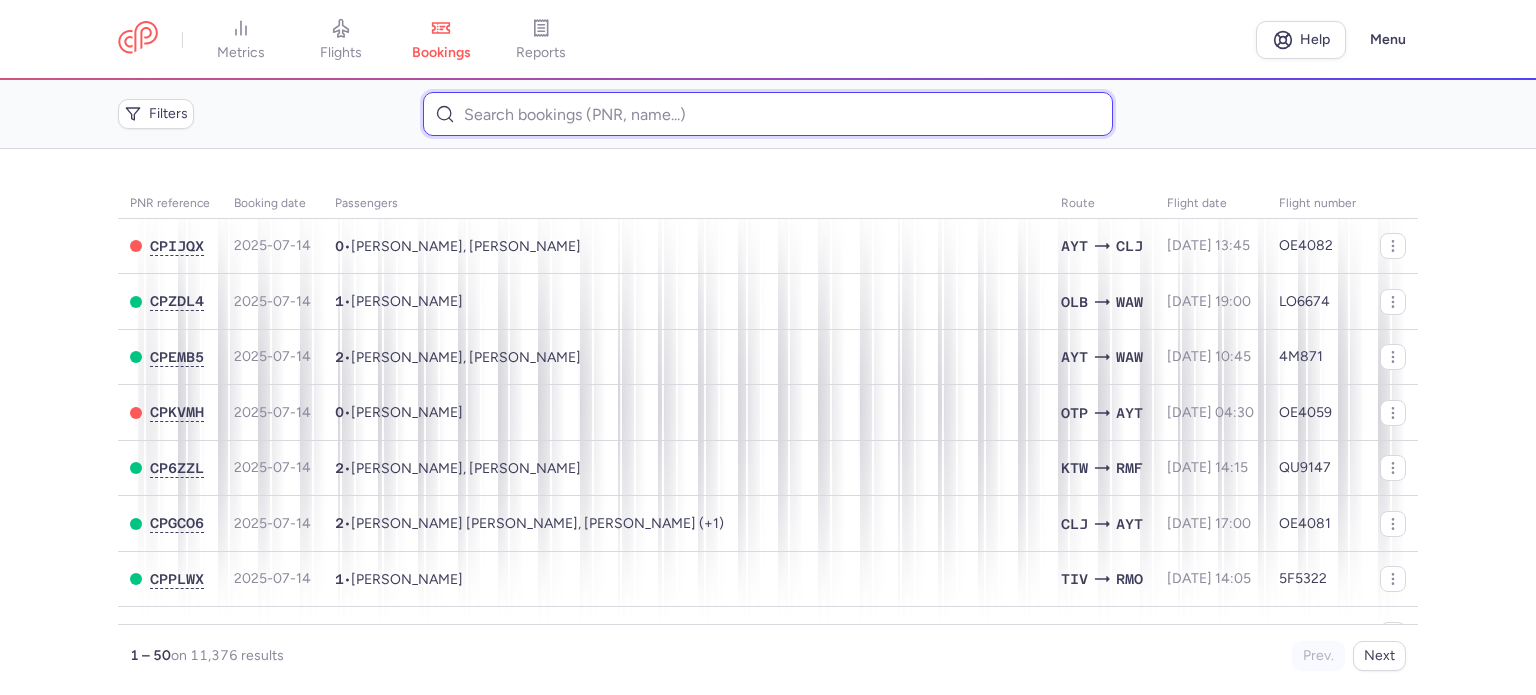 paste on "POLISHEVSKYI 	[PERSON_NAME]" 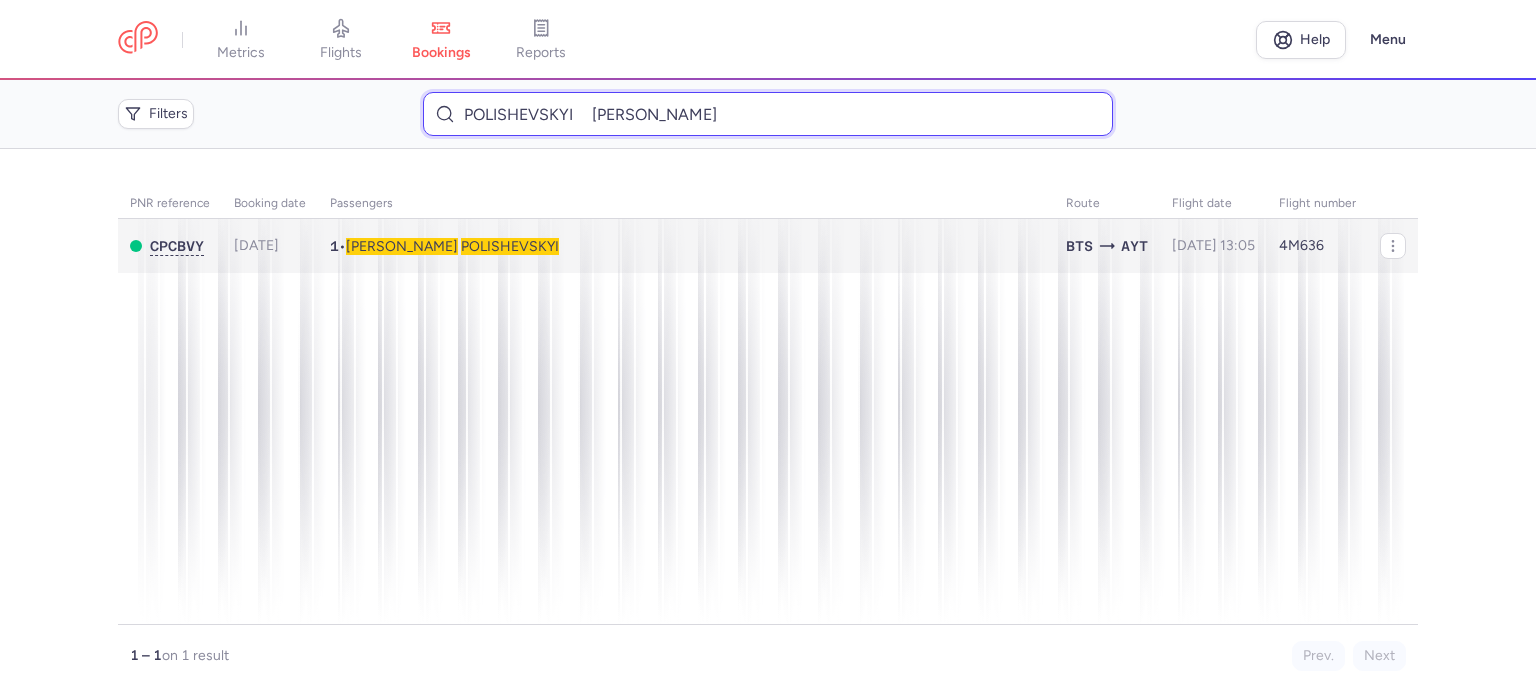 type on "POLISHEVSKYI 	[PERSON_NAME]" 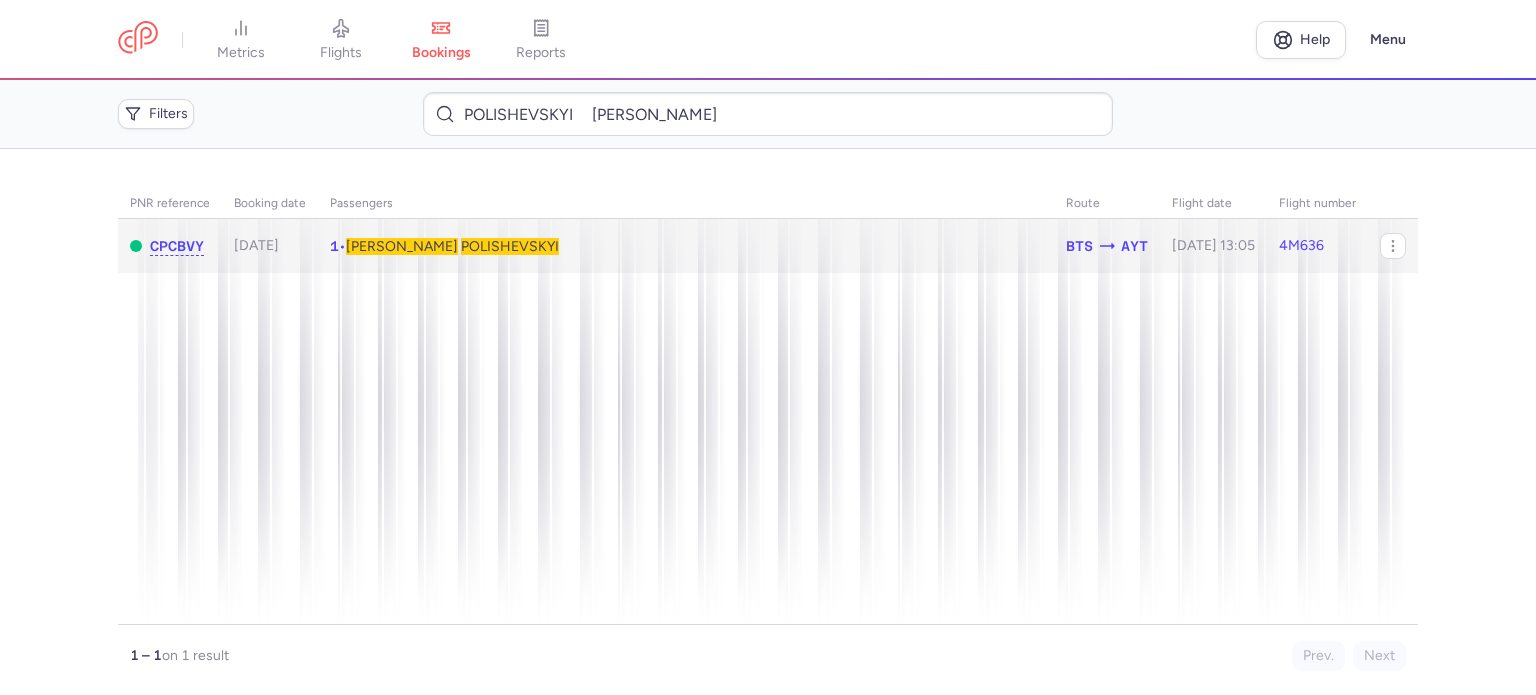 click on "POLISHEVSKYI" at bounding box center [510, 246] 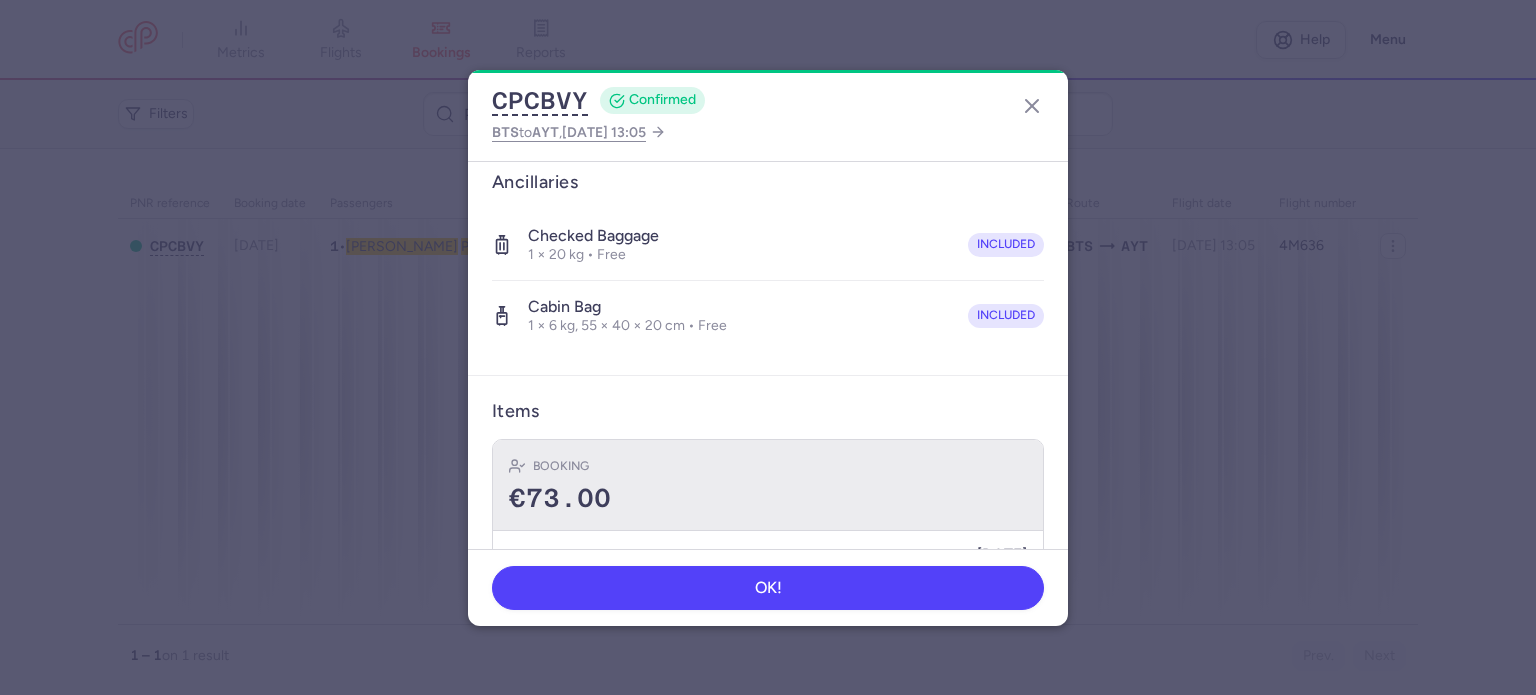 scroll, scrollTop: 423, scrollLeft: 0, axis: vertical 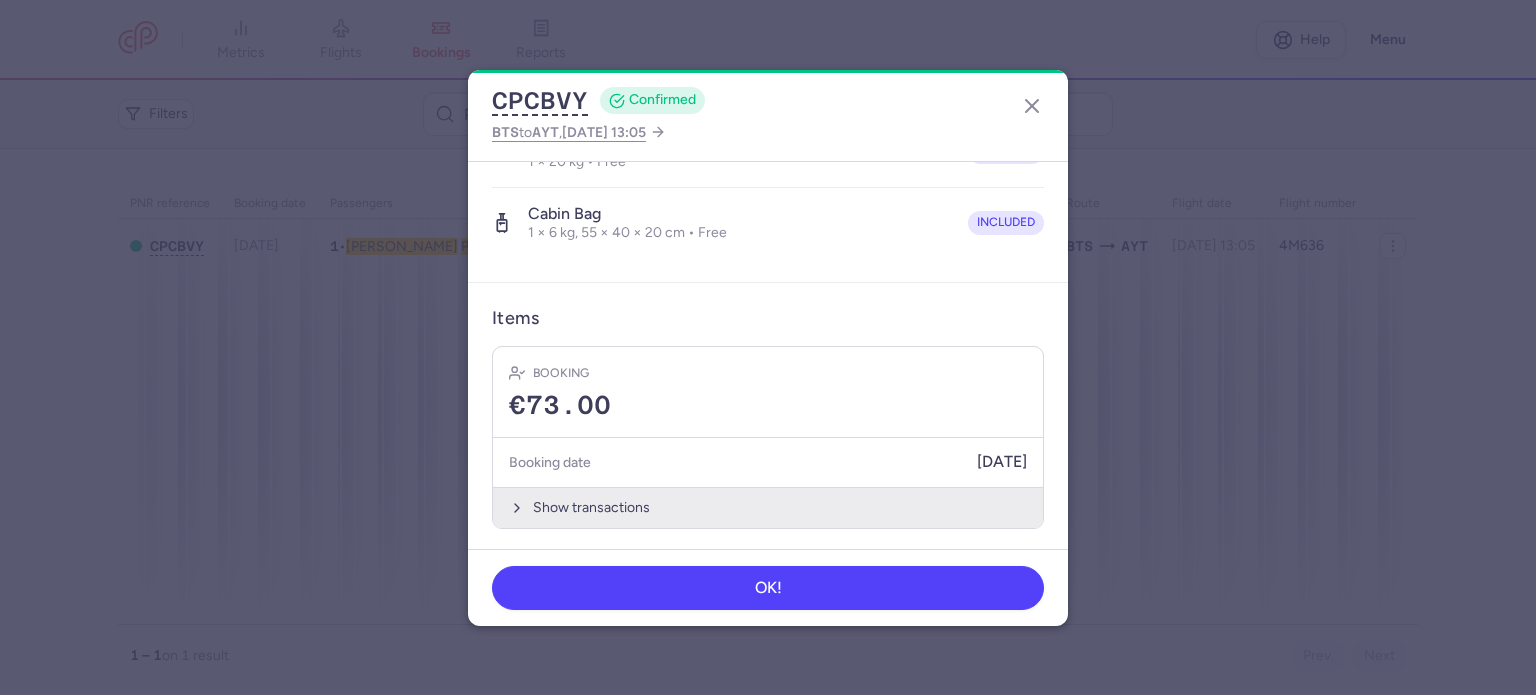 click on "Show transactions" at bounding box center [768, 507] 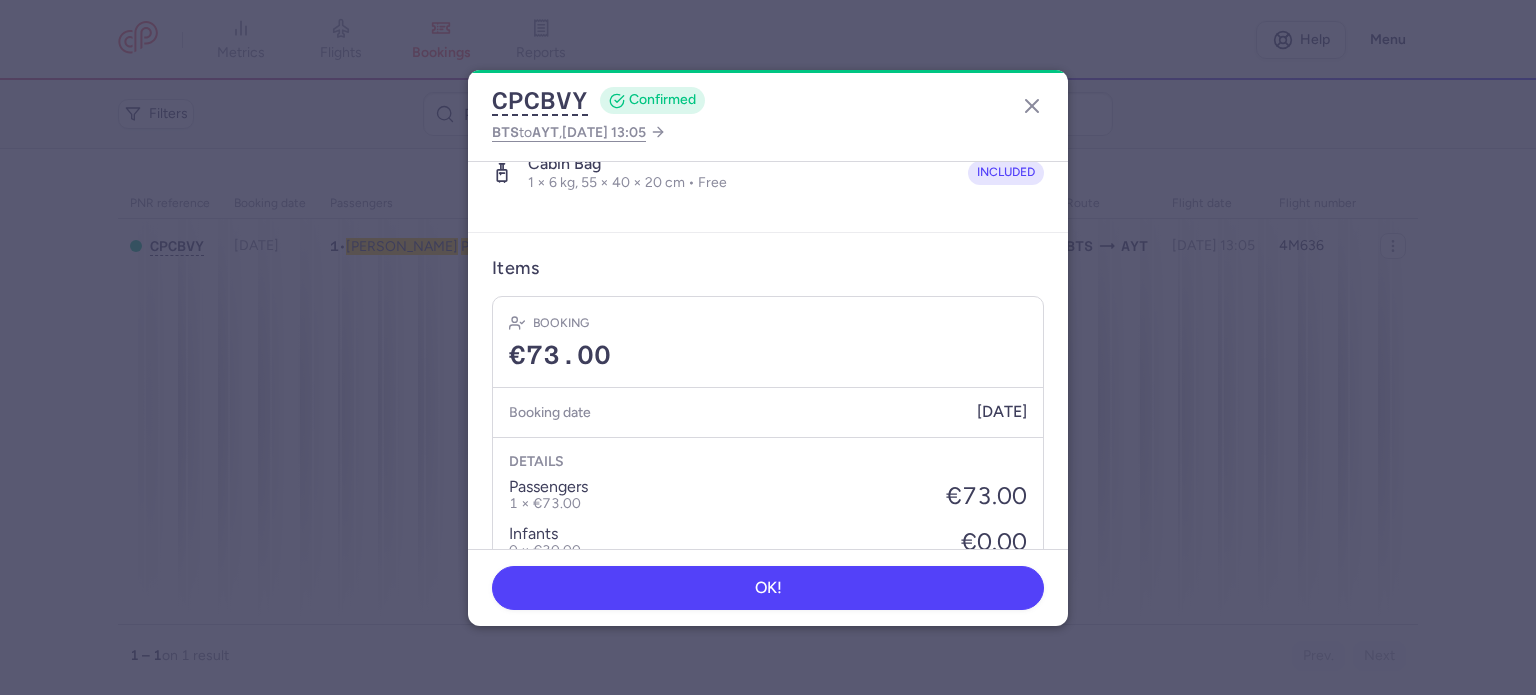 scroll, scrollTop: 723, scrollLeft: 0, axis: vertical 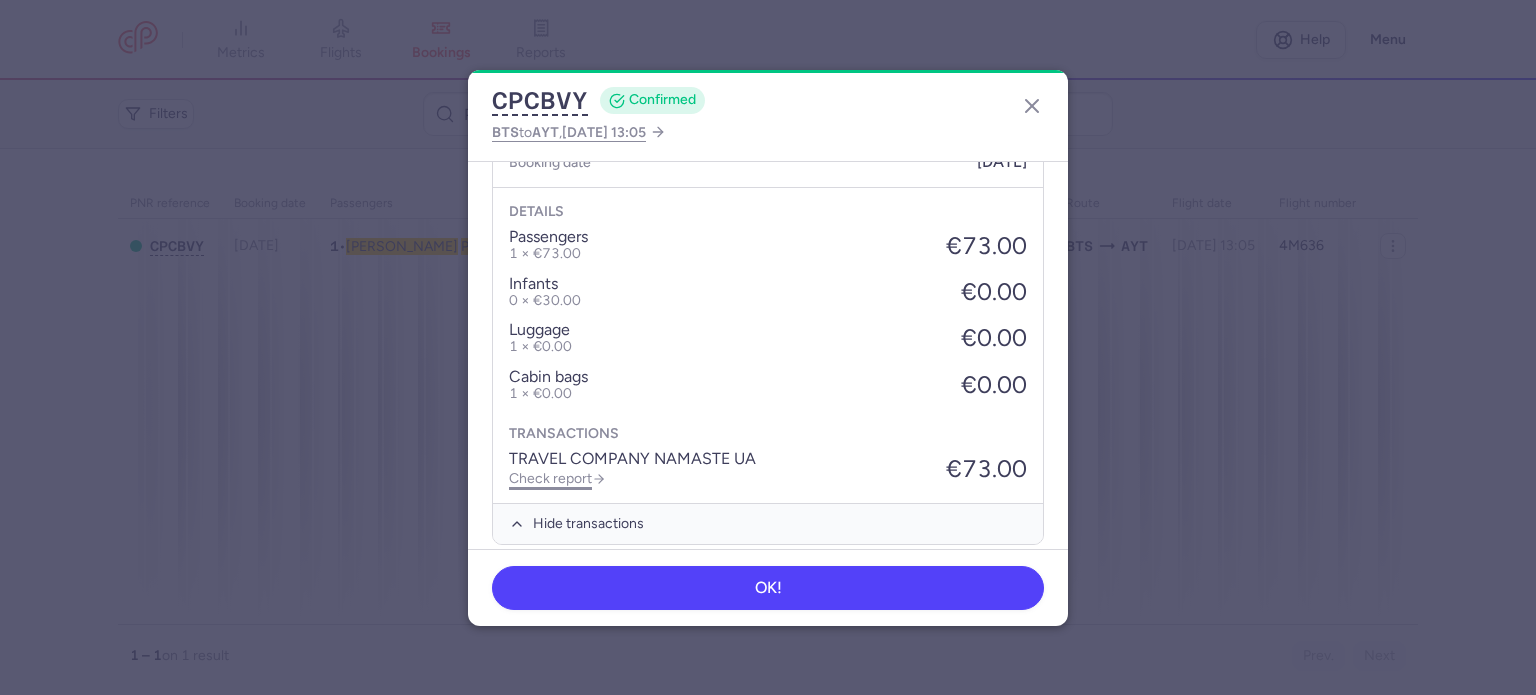 click on "Check report" 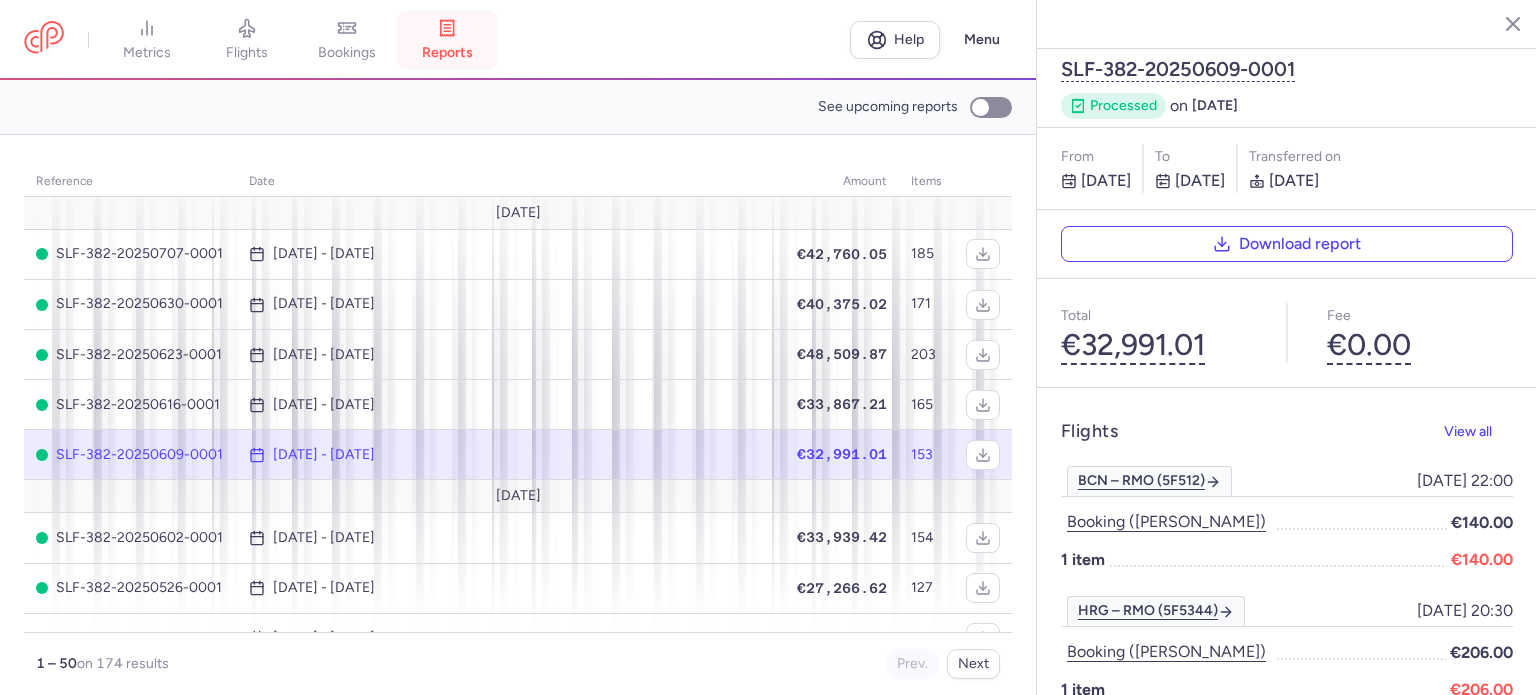 click on "reports" at bounding box center (447, 40) 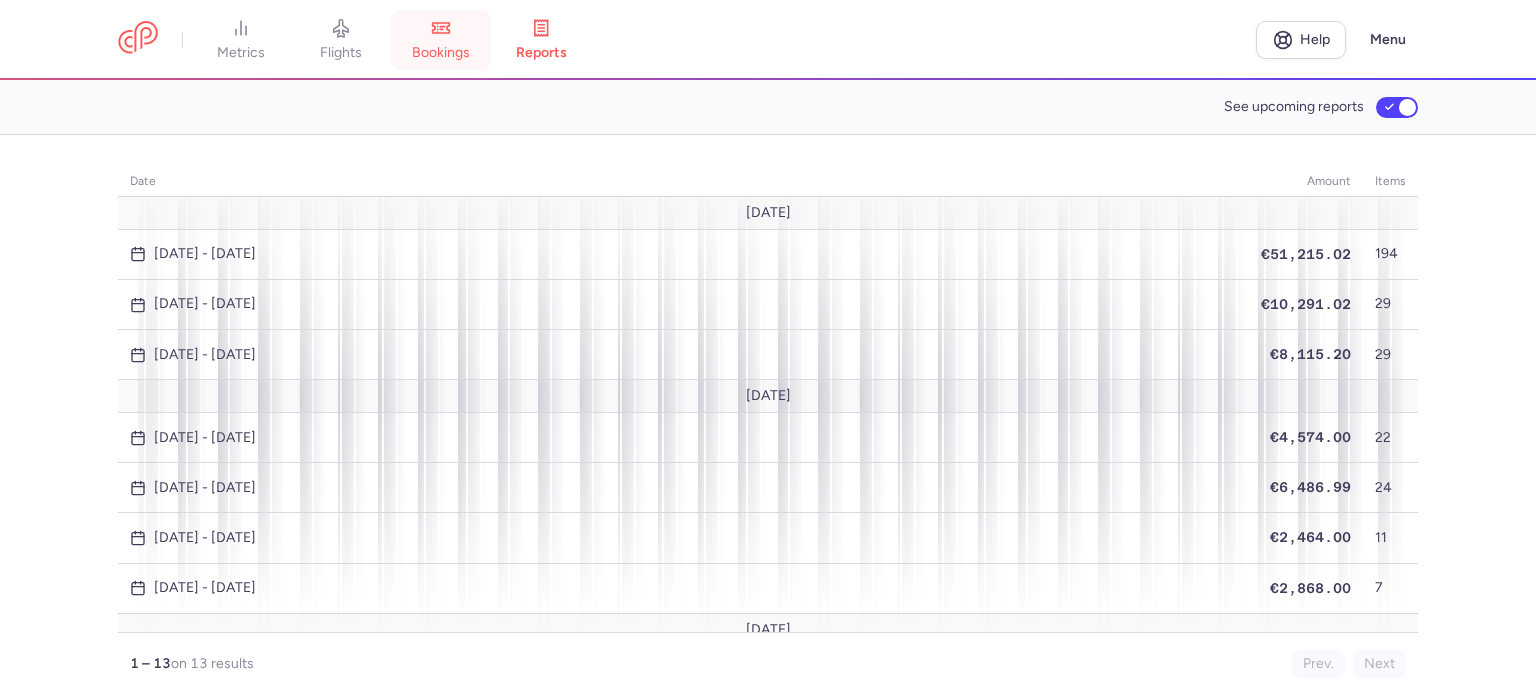 click 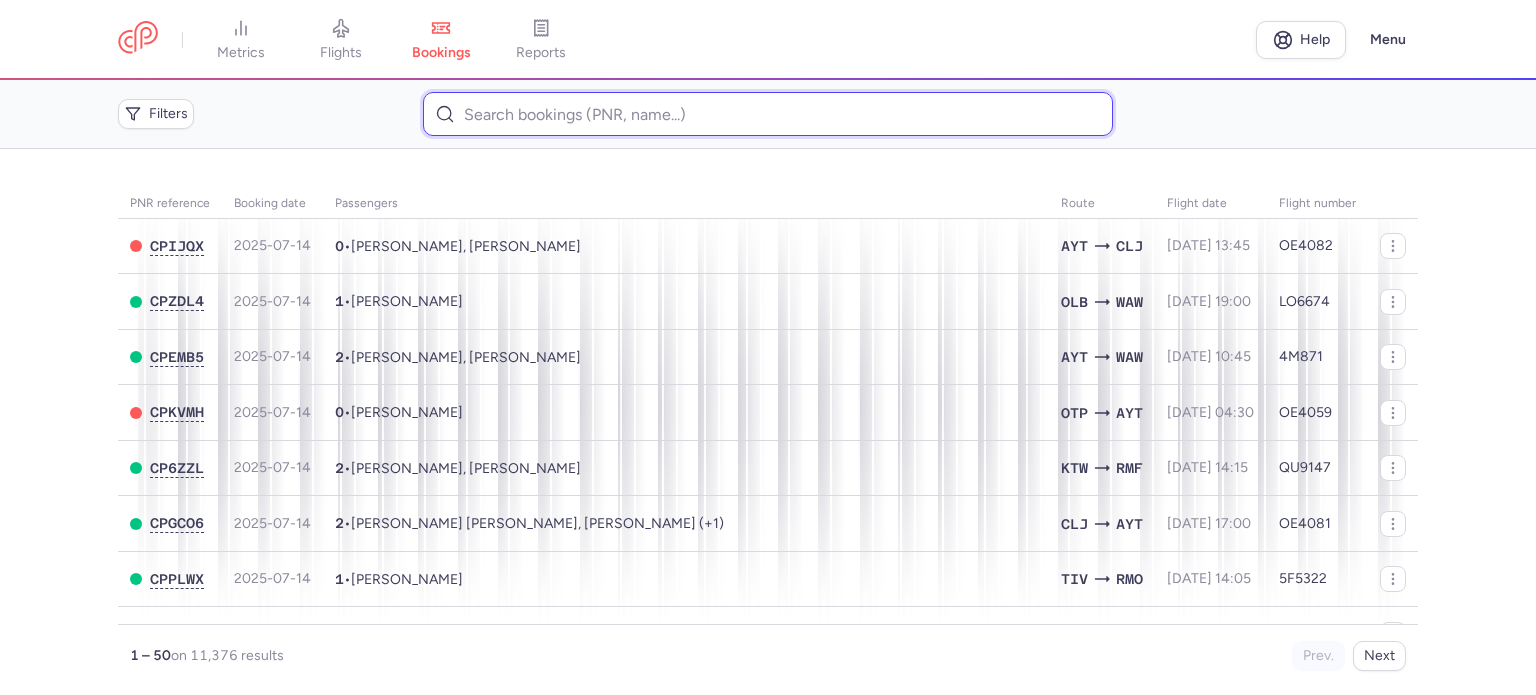 click at bounding box center (767, 114) 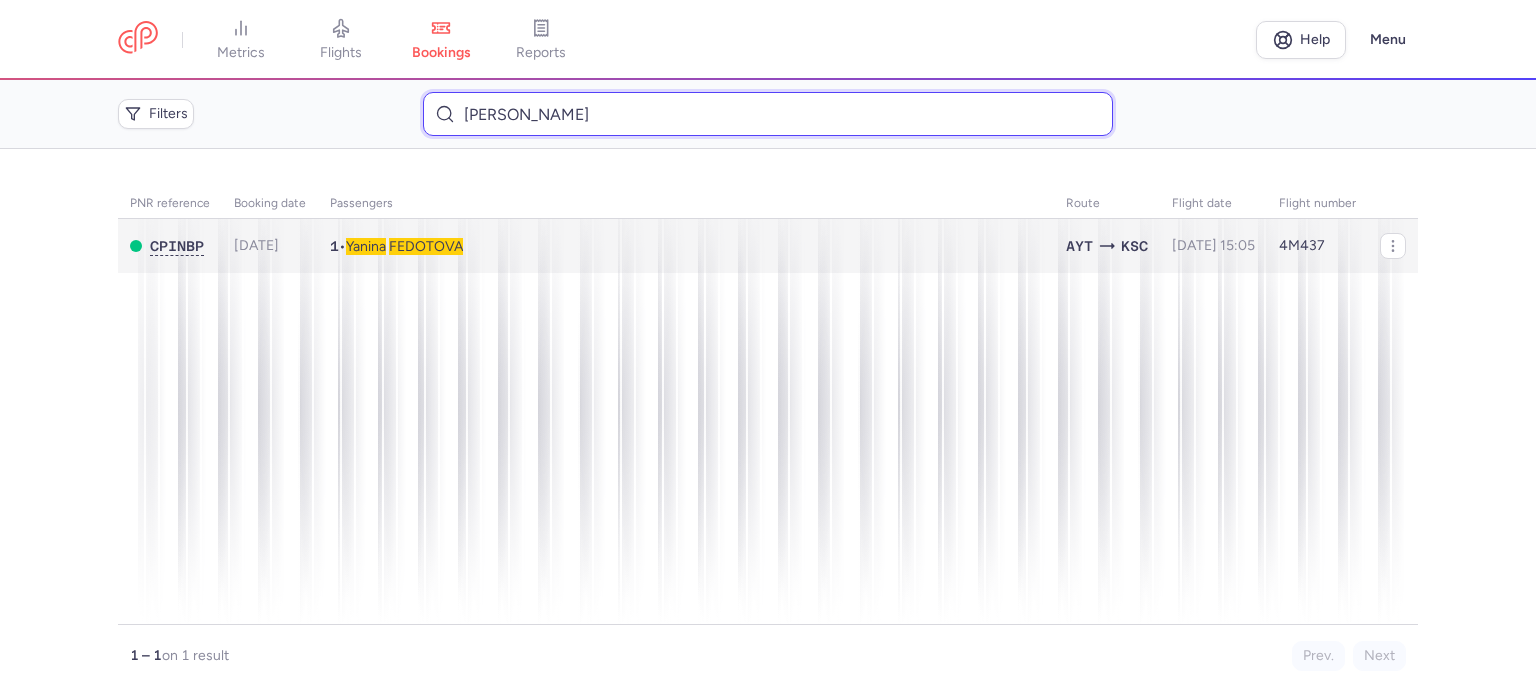 type on "[PERSON_NAME]" 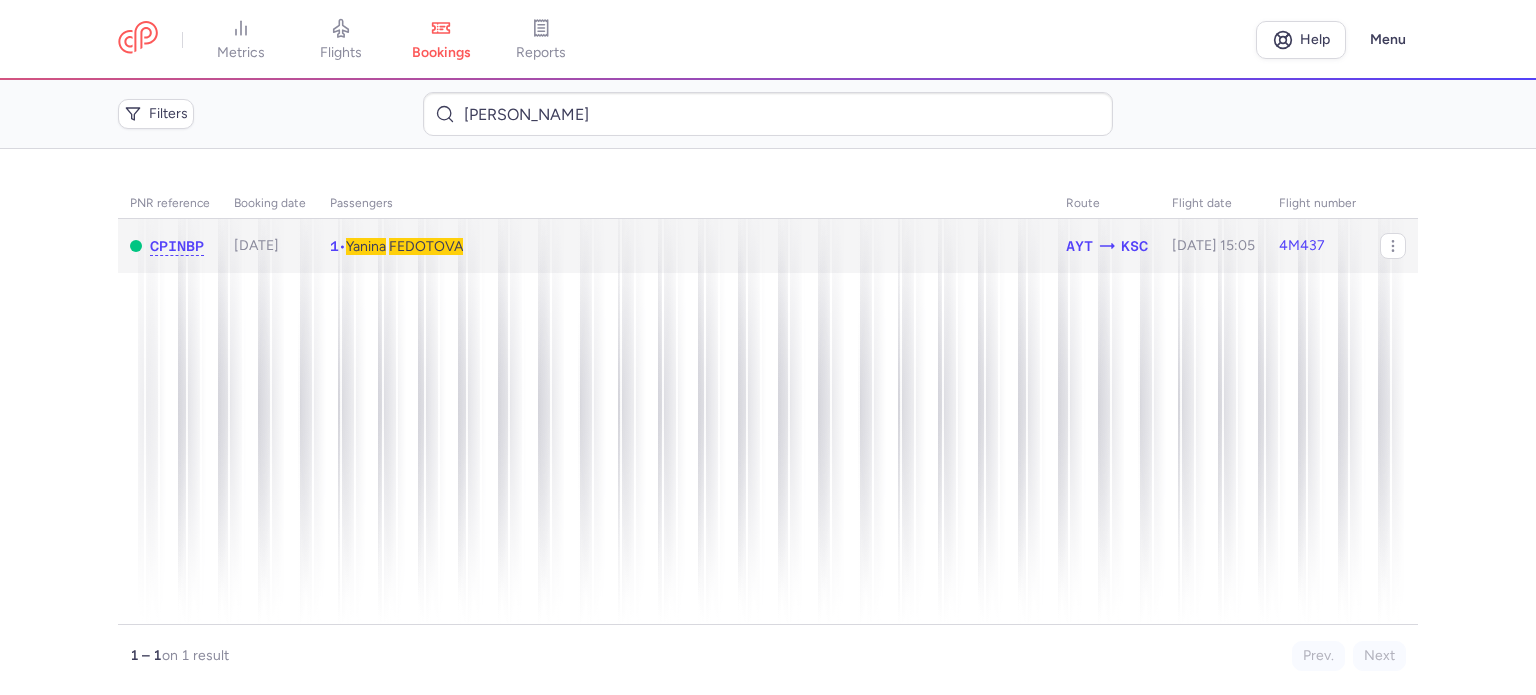 click on "FEDOTOVA" at bounding box center (426, 246) 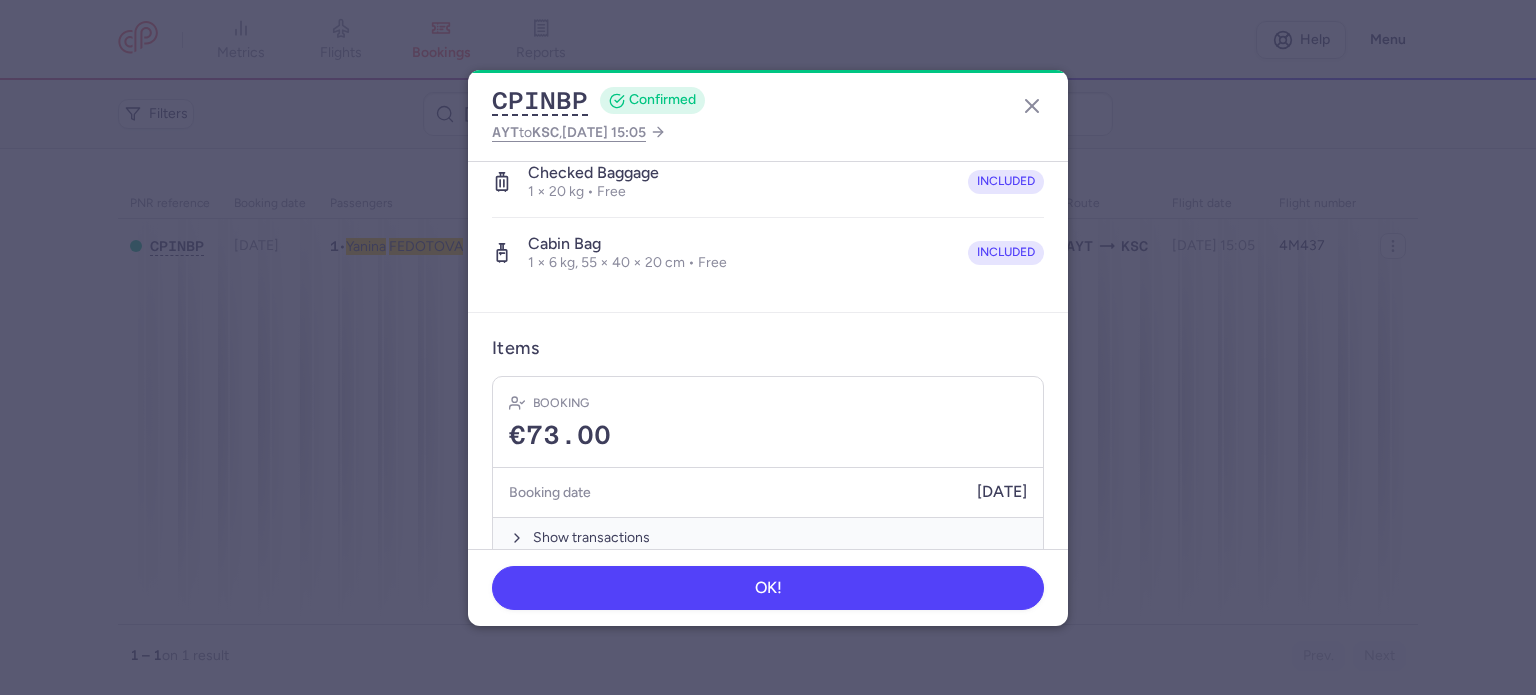 scroll, scrollTop: 423, scrollLeft: 0, axis: vertical 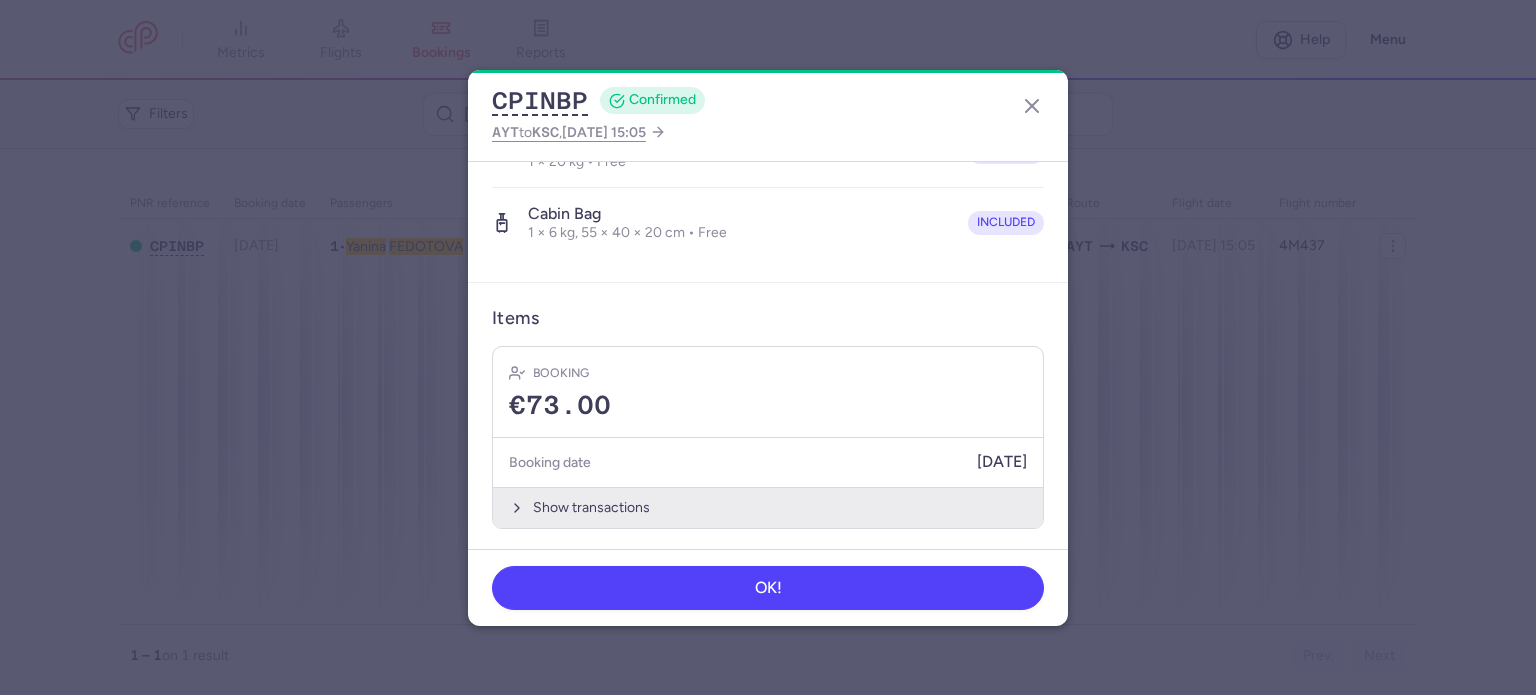 click on "Show transactions" at bounding box center (768, 507) 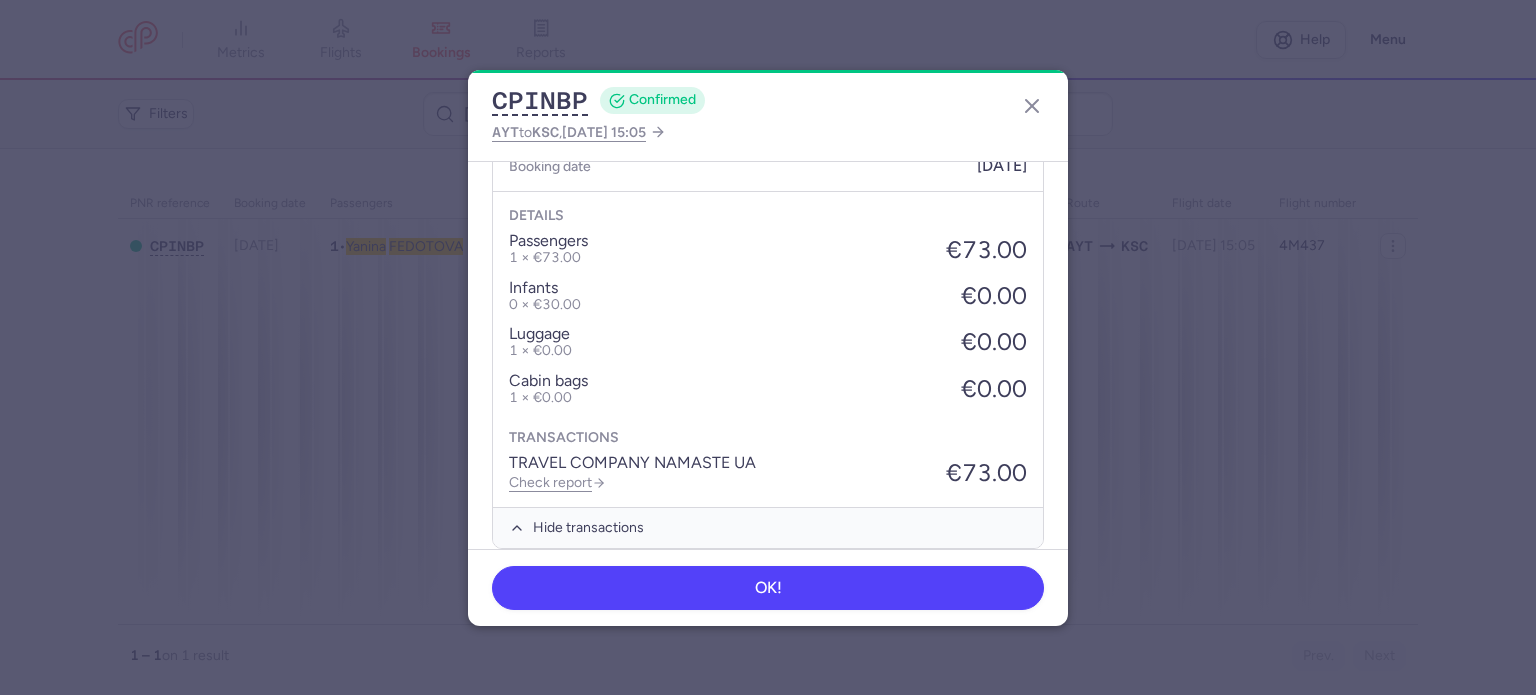 scroll, scrollTop: 723, scrollLeft: 0, axis: vertical 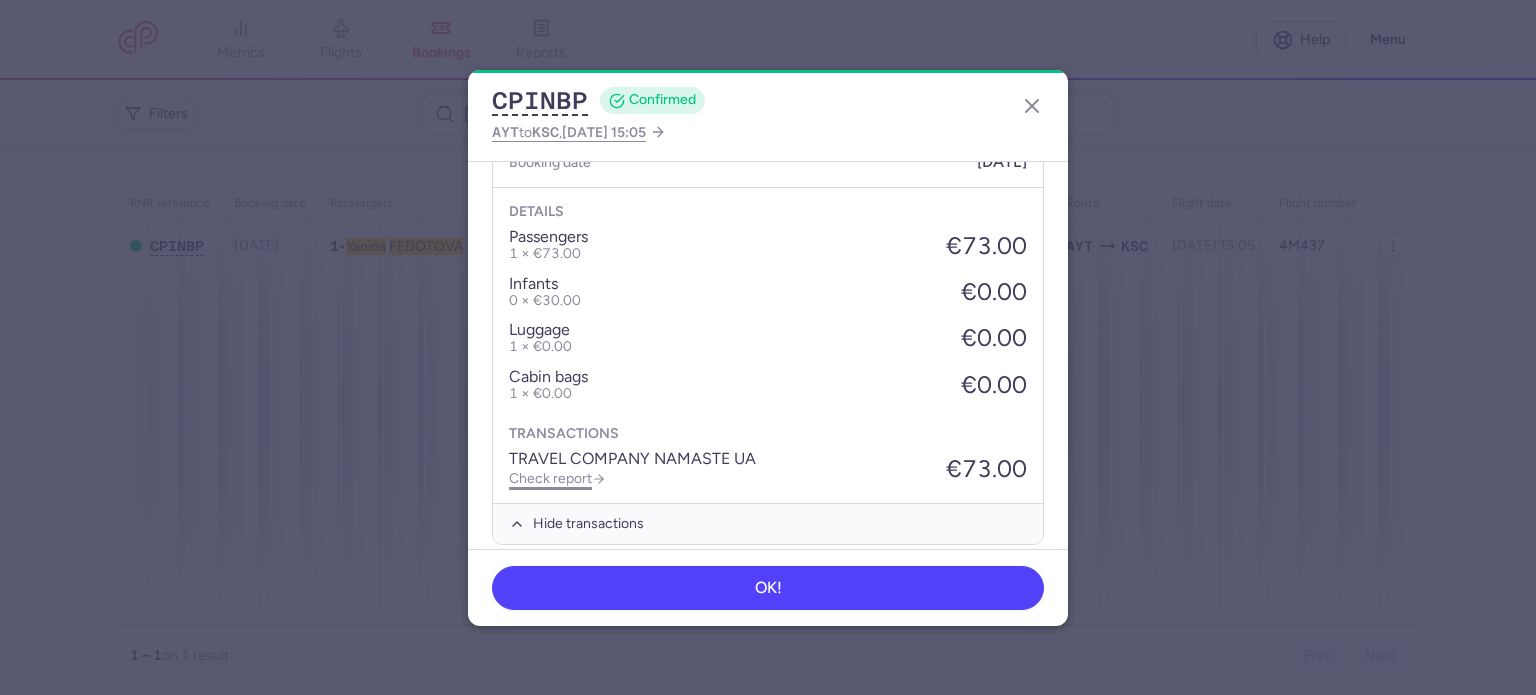 click on "Check report" 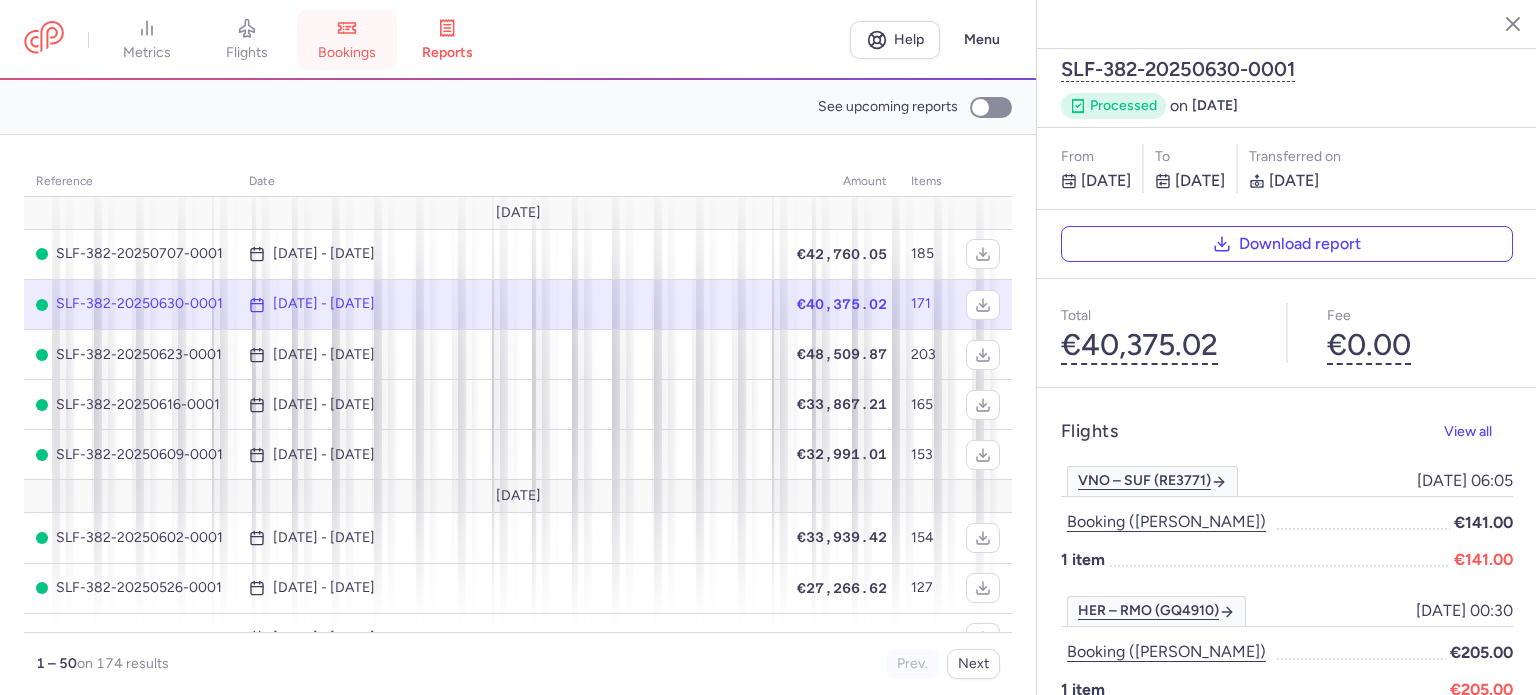 click on "bookings" at bounding box center (347, 40) 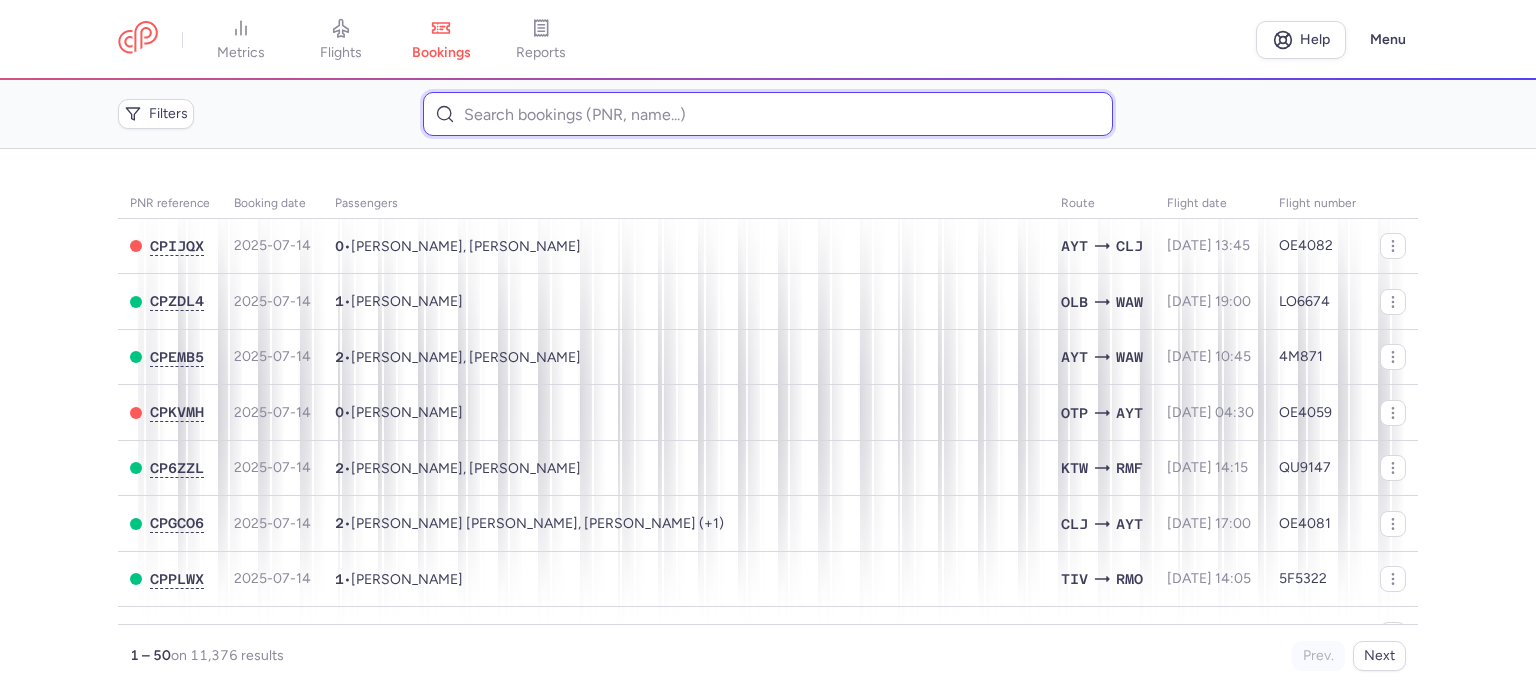 click at bounding box center (767, 114) 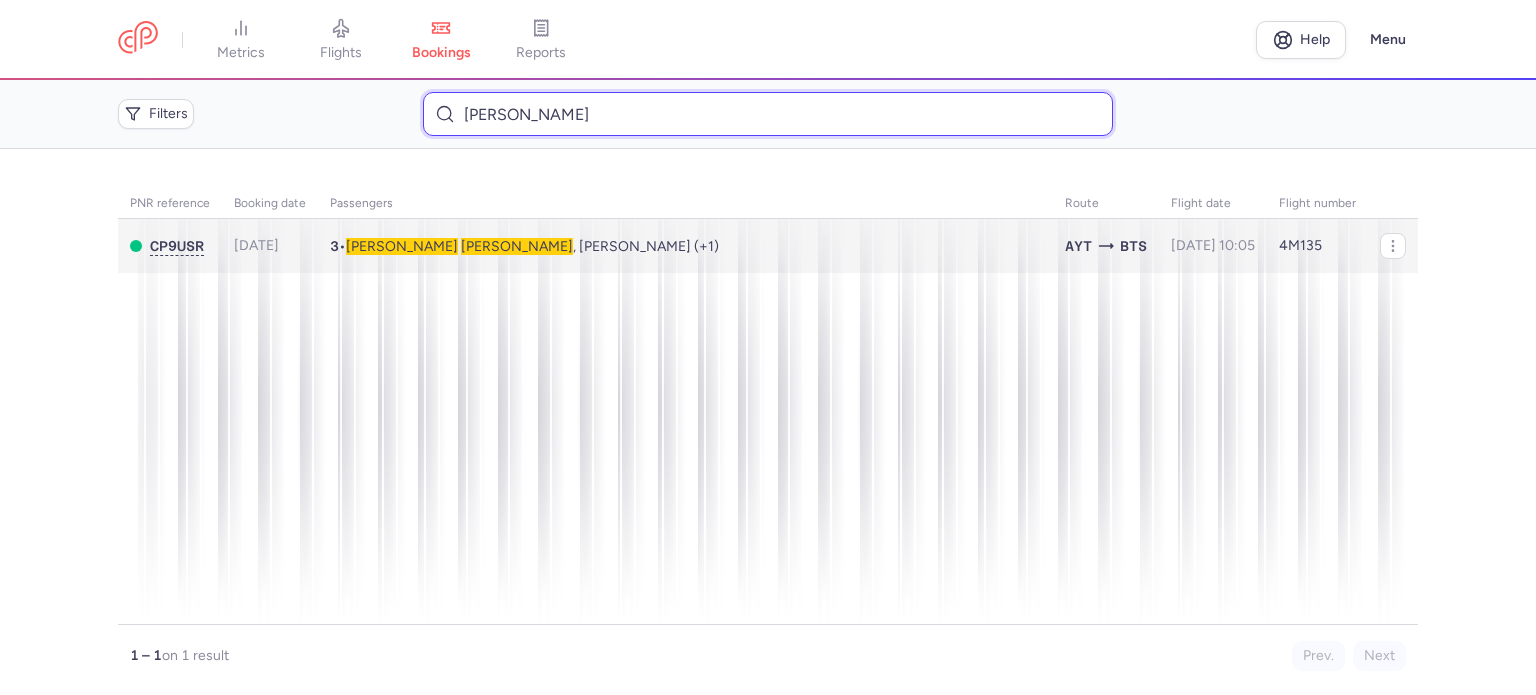 type on "[PERSON_NAME]" 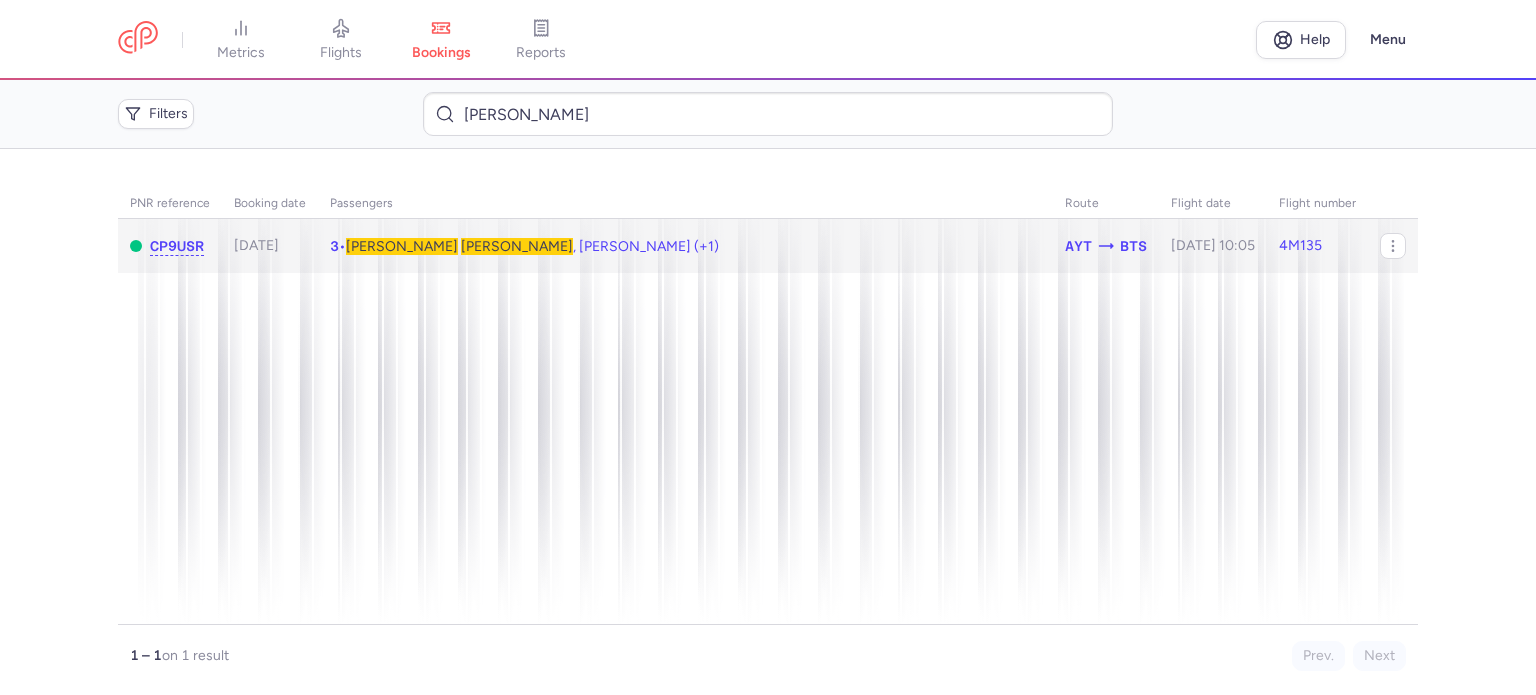 click on "[PERSON_NAME]" at bounding box center (517, 246) 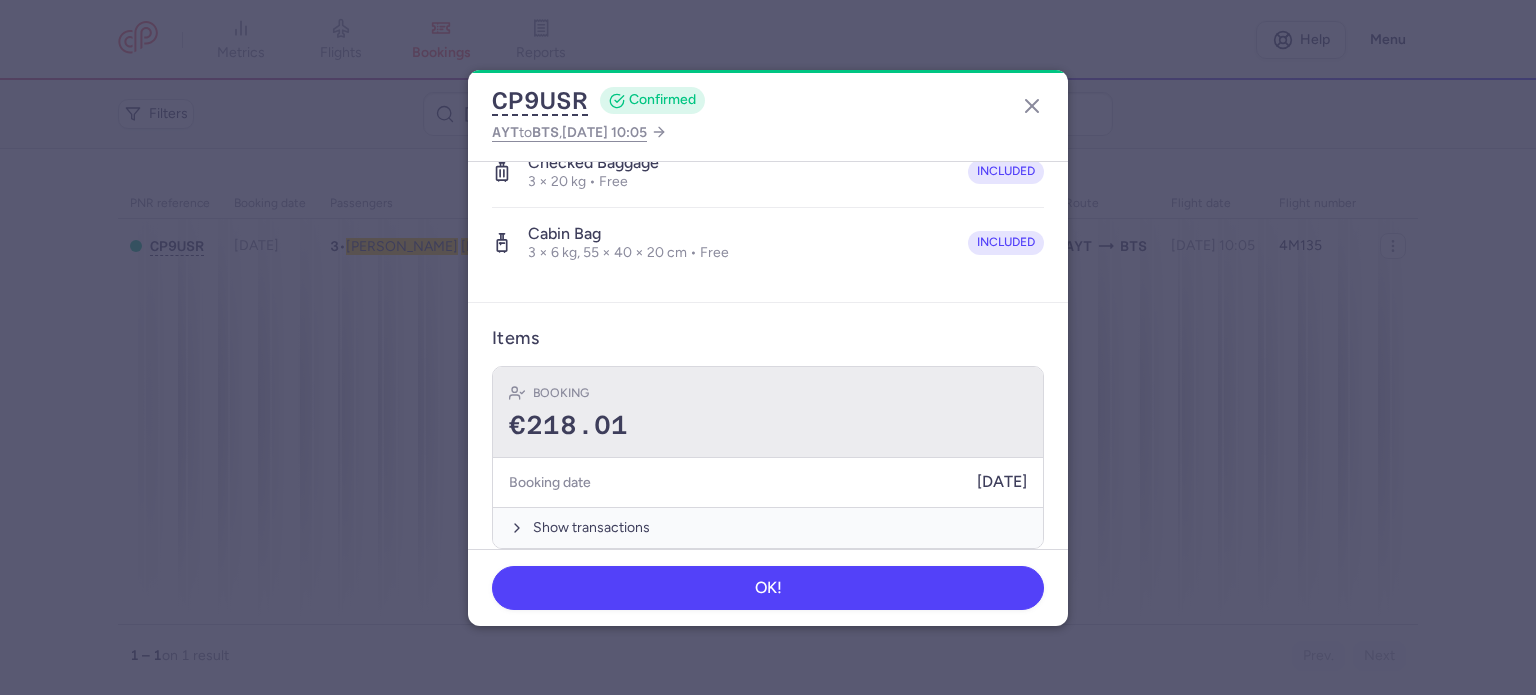 scroll, scrollTop: 561, scrollLeft: 0, axis: vertical 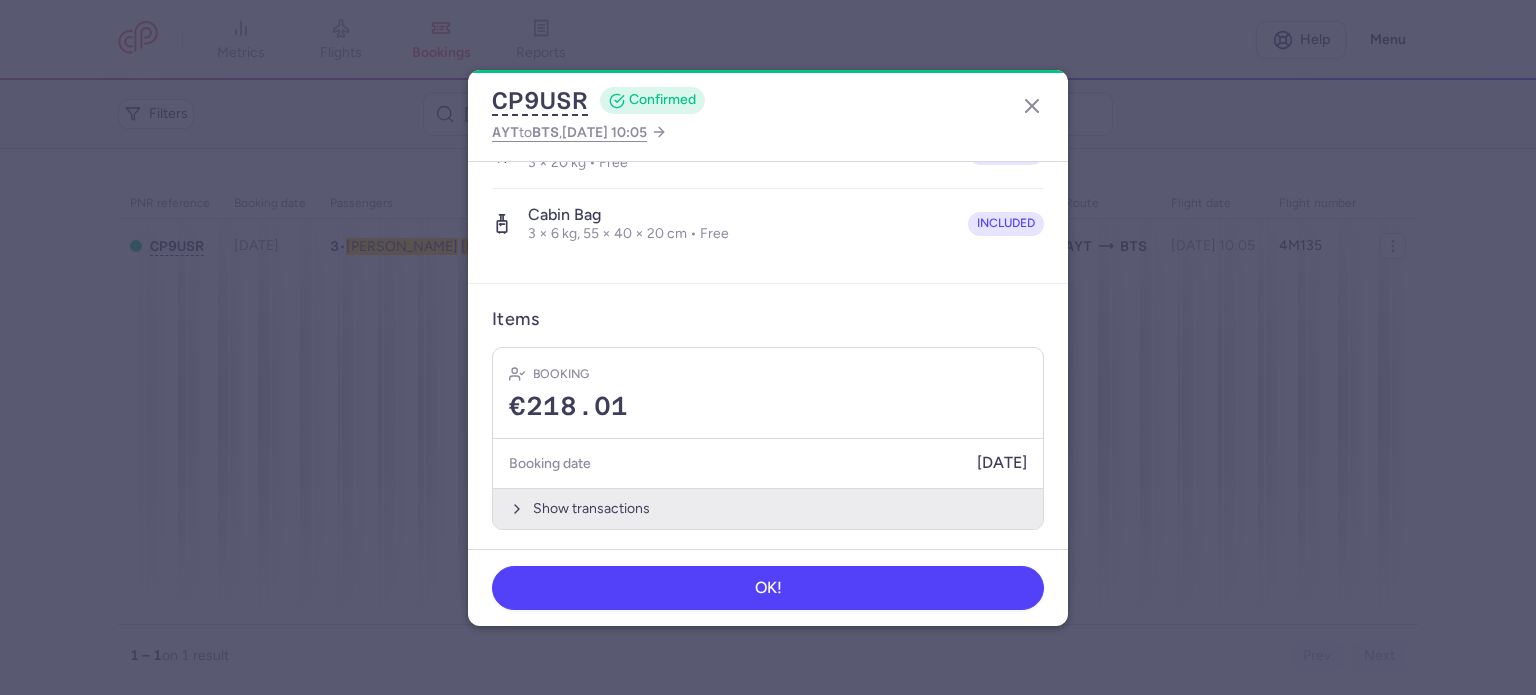 click on "Show transactions" at bounding box center [768, 508] 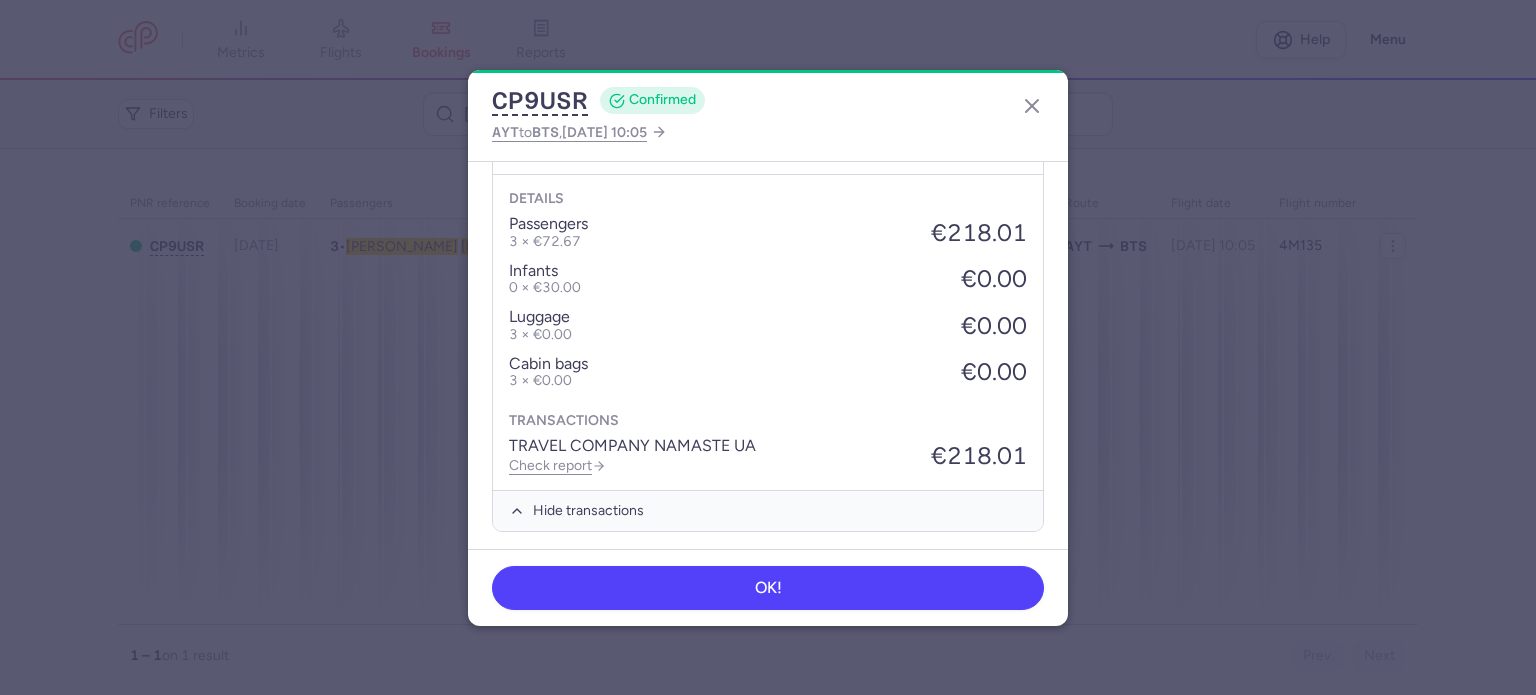 scroll, scrollTop: 876, scrollLeft: 0, axis: vertical 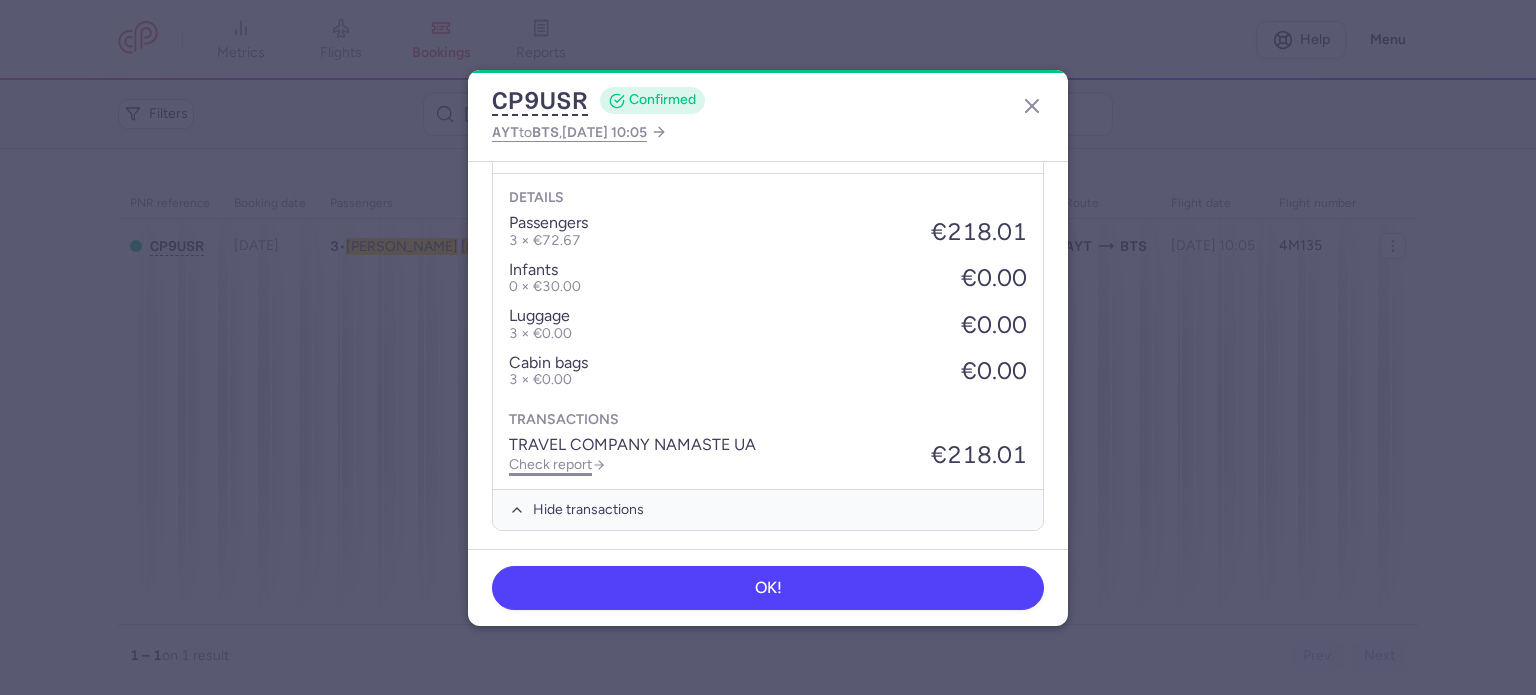 click on "Check report" 